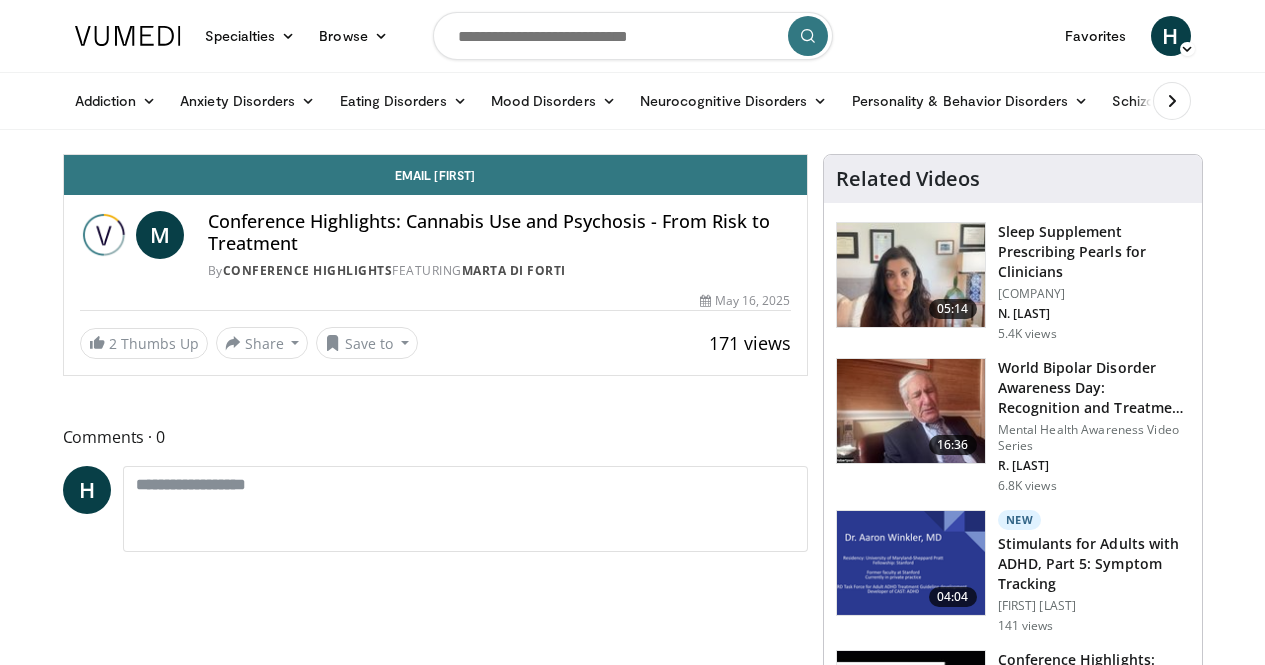 scroll, scrollTop: 0, scrollLeft: 0, axis: both 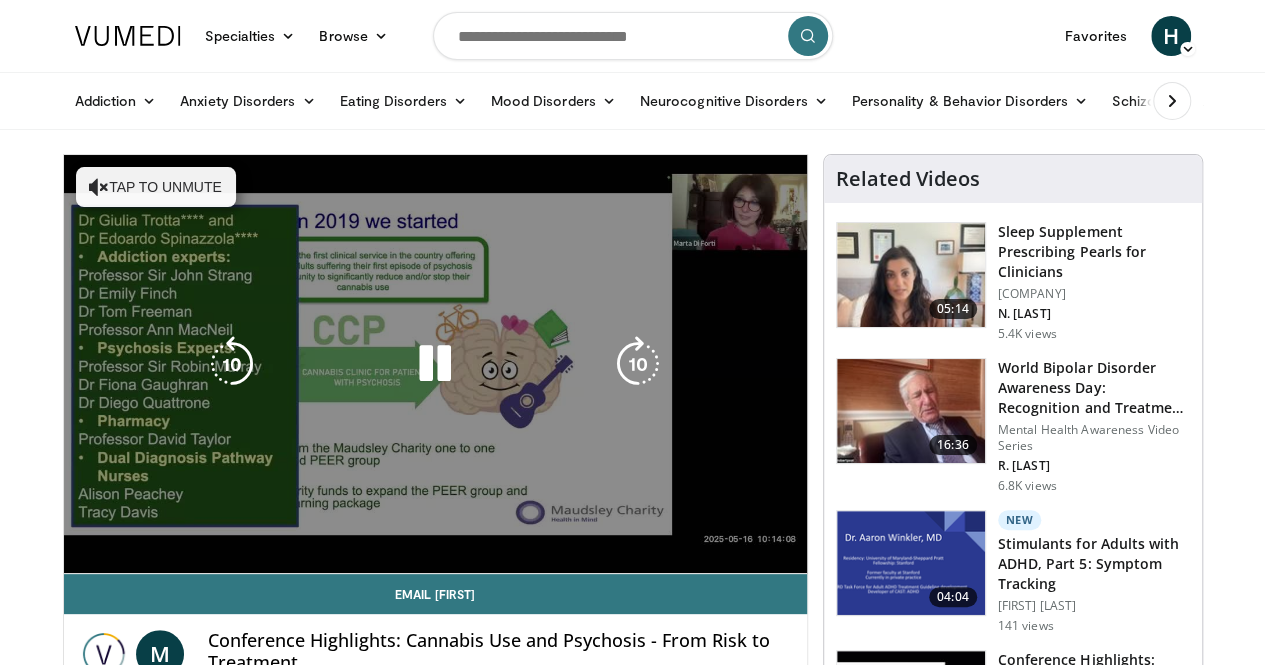 click on "**********" at bounding box center (435, 364) 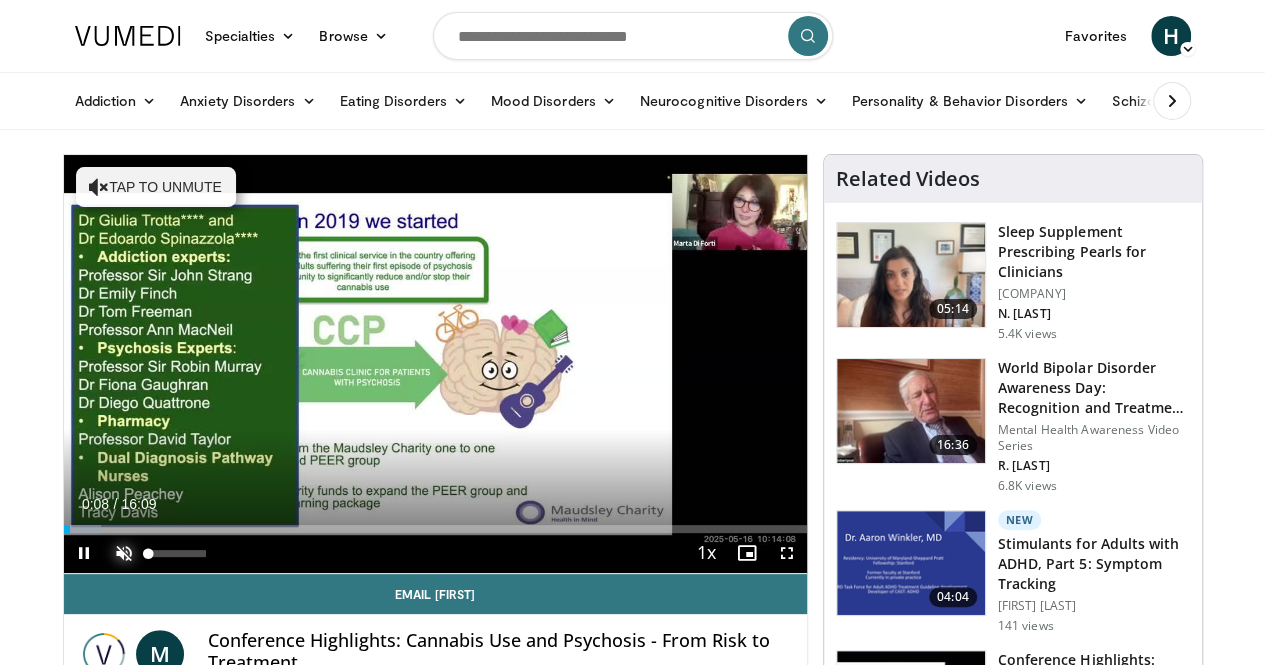 click at bounding box center (124, 553) 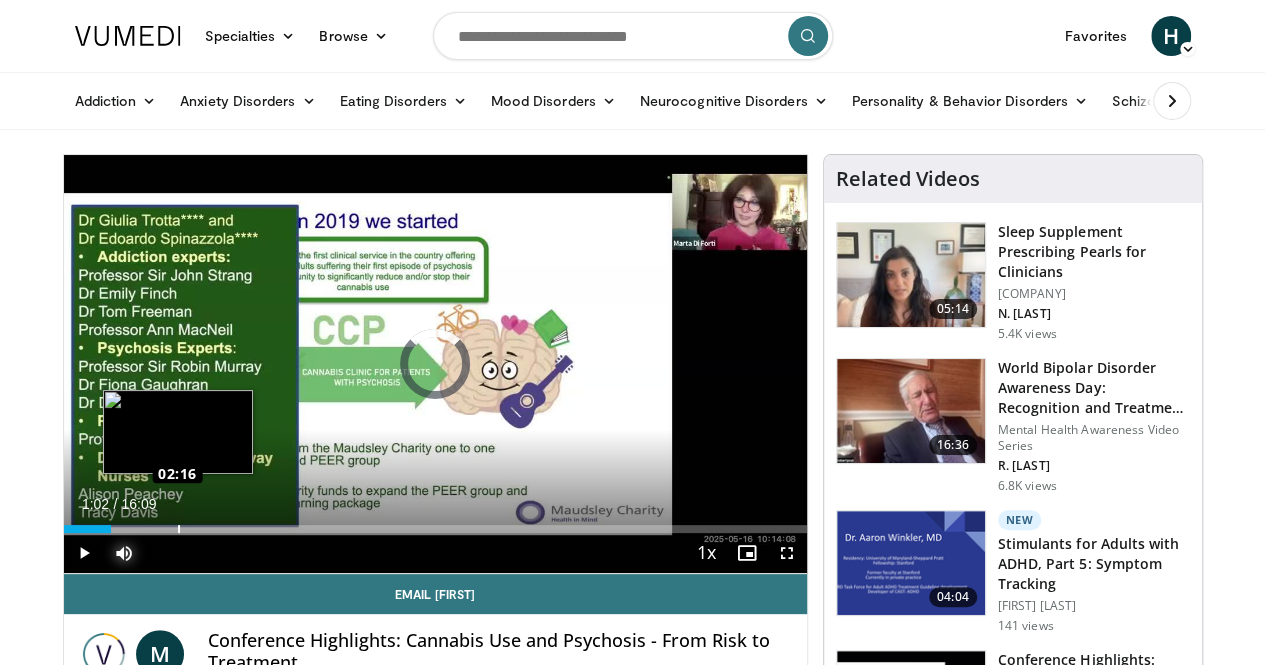 drag, startPoint x: 29, startPoint y: 555, endPoint x: 128, endPoint y: 559, distance: 99.08077 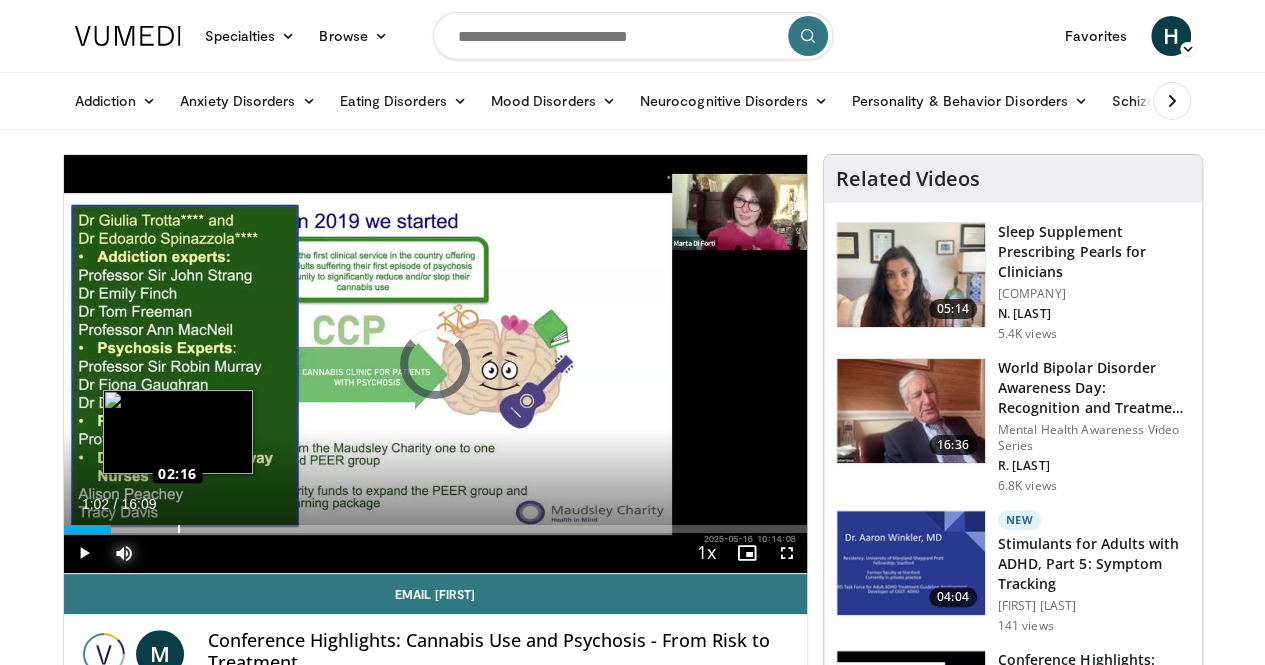 click on "Loaded :  0.00% 02:16 02:16" at bounding box center (435, 523) 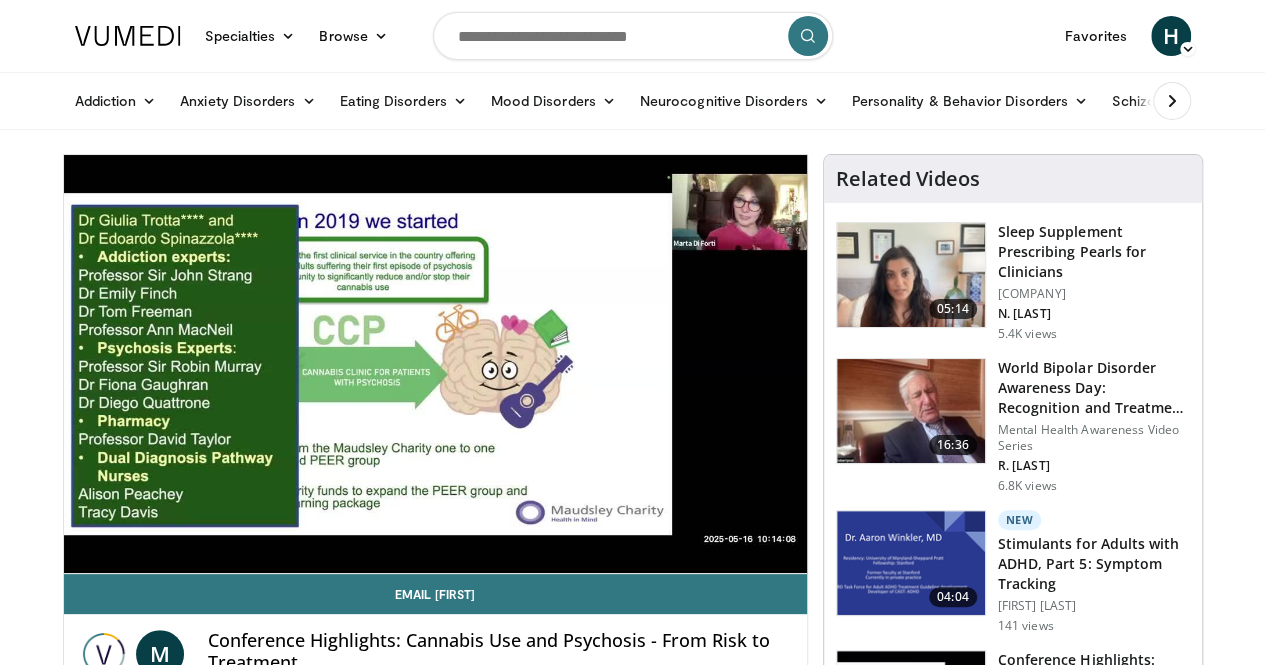 type 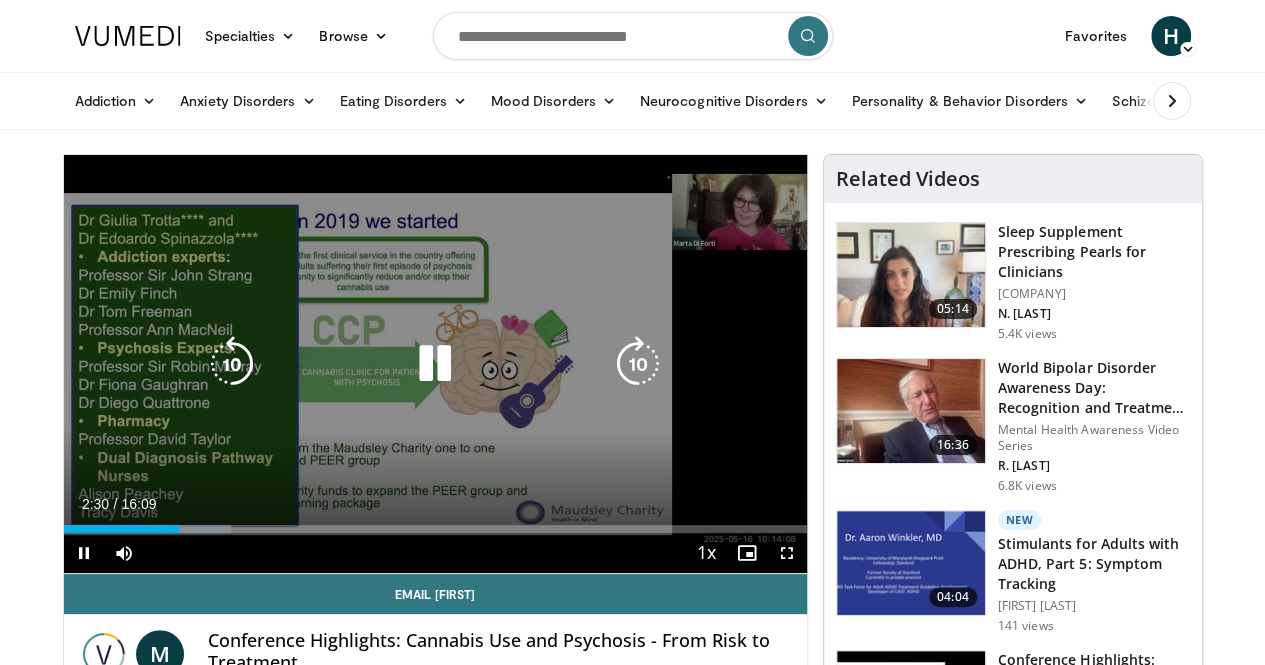 click on "10 seconds
Tap to unmute" at bounding box center (435, 364) 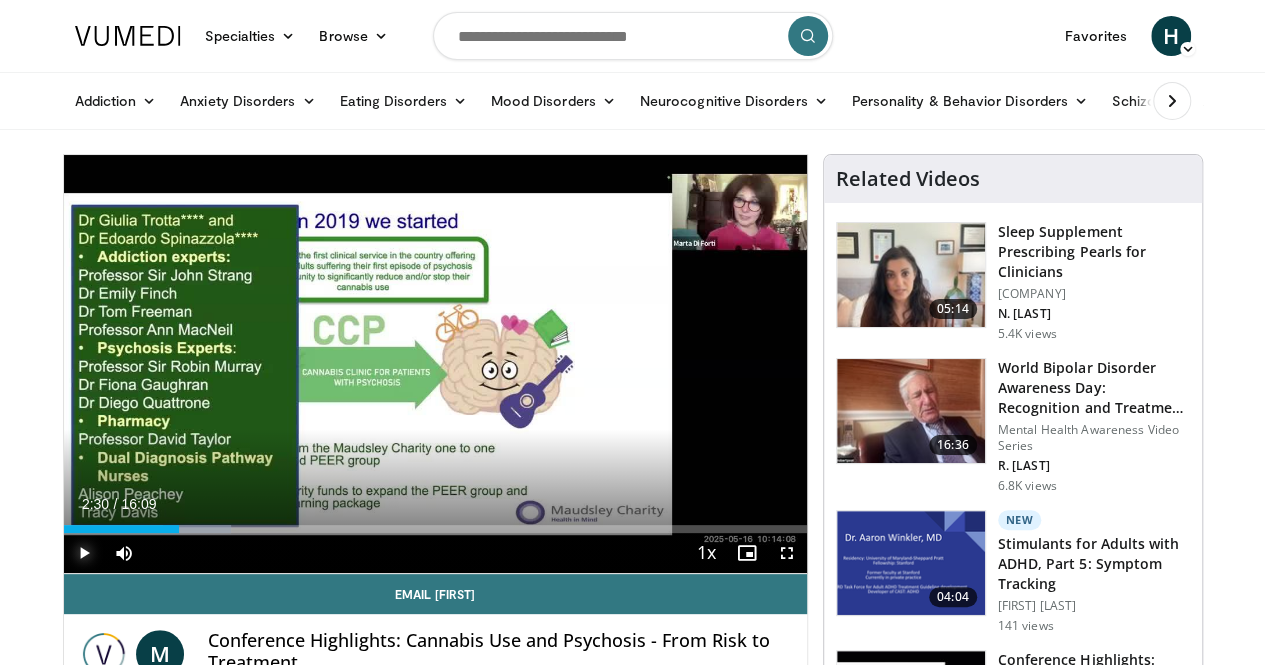 click at bounding box center (84, 553) 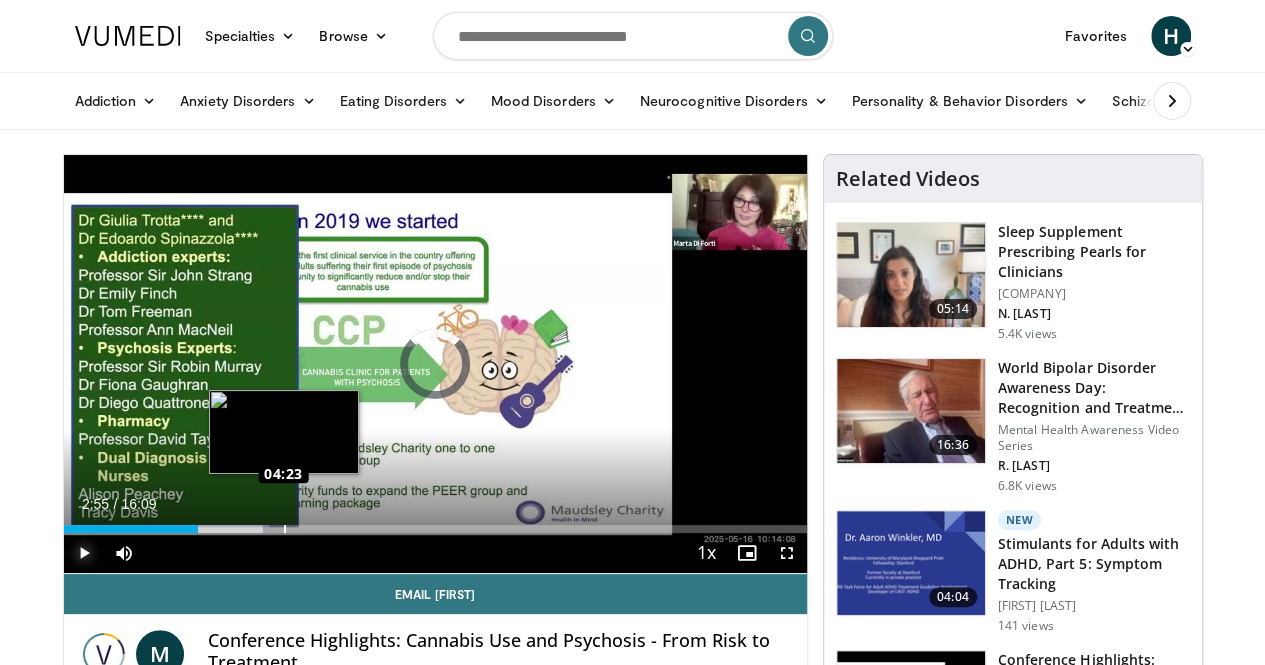 drag, startPoint x: 160, startPoint y: 564, endPoint x: 233, endPoint y: 565, distance: 73.00685 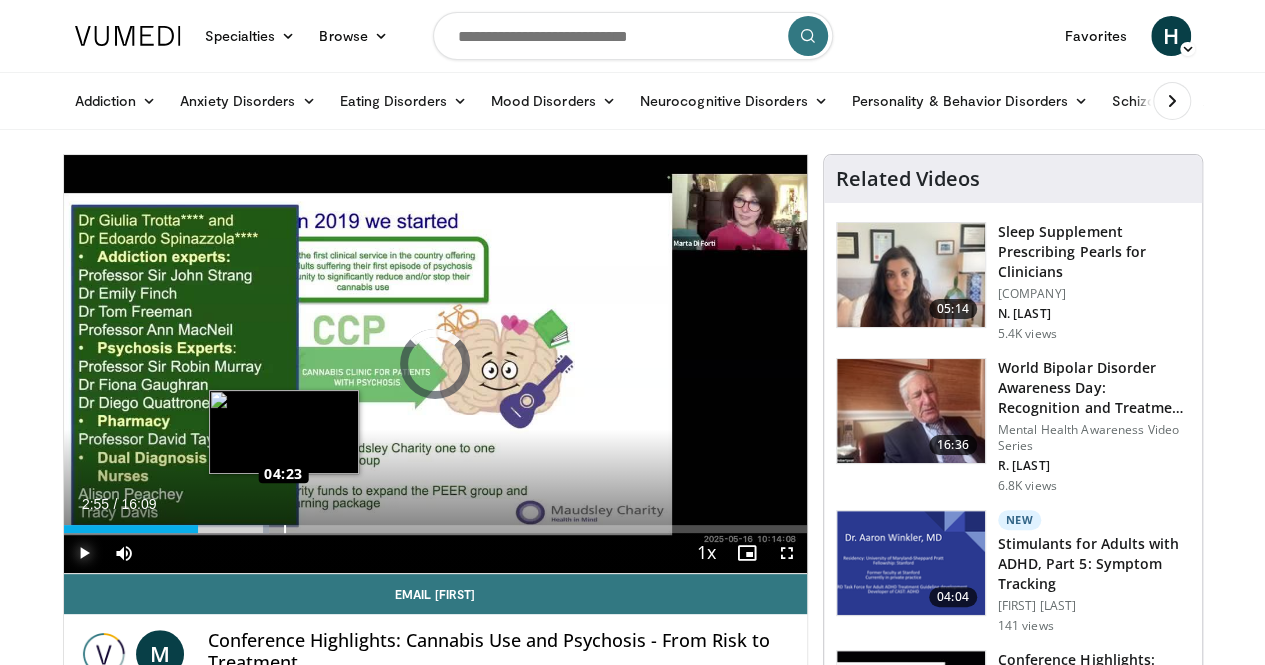 click on "Loaded :  27.62% 04:23 04:23" at bounding box center [435, 529] 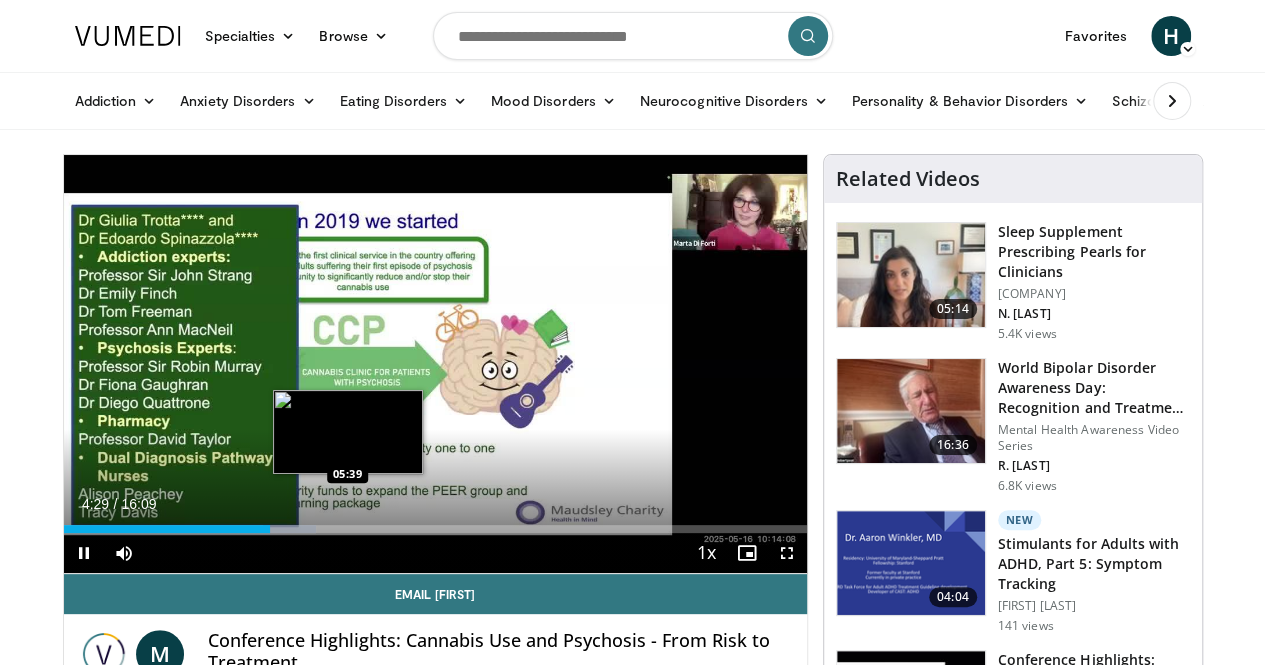 drag, startPoint x: 233, startPoint y: 565, endPoint x: 298, endPoint y: 565, distance: 65 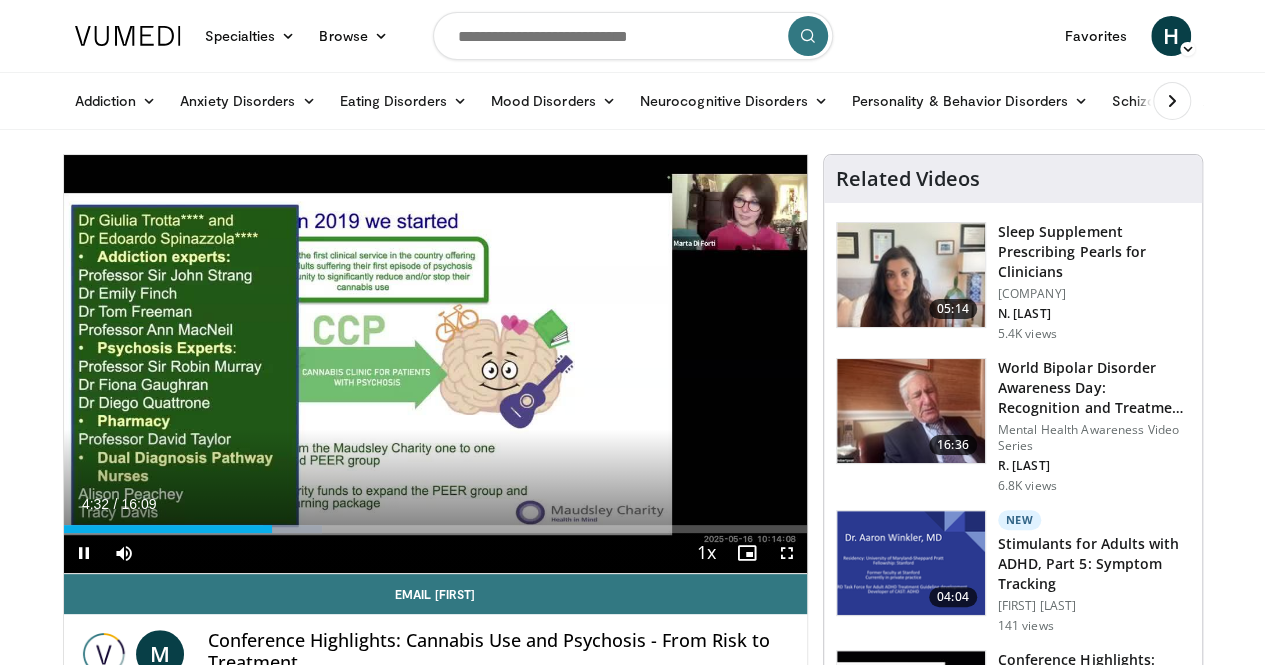 click on "Current Time  4:32 / Duration  16:09 Pause Skip Backward Skip Forward Mute 0% Loaded :  34.78% 04:32 05:39 Stream Type  LIVE Seek to live, currently behind live LIVE   1x Playback Rate 0.5x 0.75x 1x , selected 1.25x 1.5x 1.75x 2x Chapters Chapters Descriptions descriptions off , selected Captions captions settings , opens captions settings dialog captions off , selected Audio Track en (Main) , selected Fullscreen Enable picture-in-picture mode" at bounding box center (435, 553) 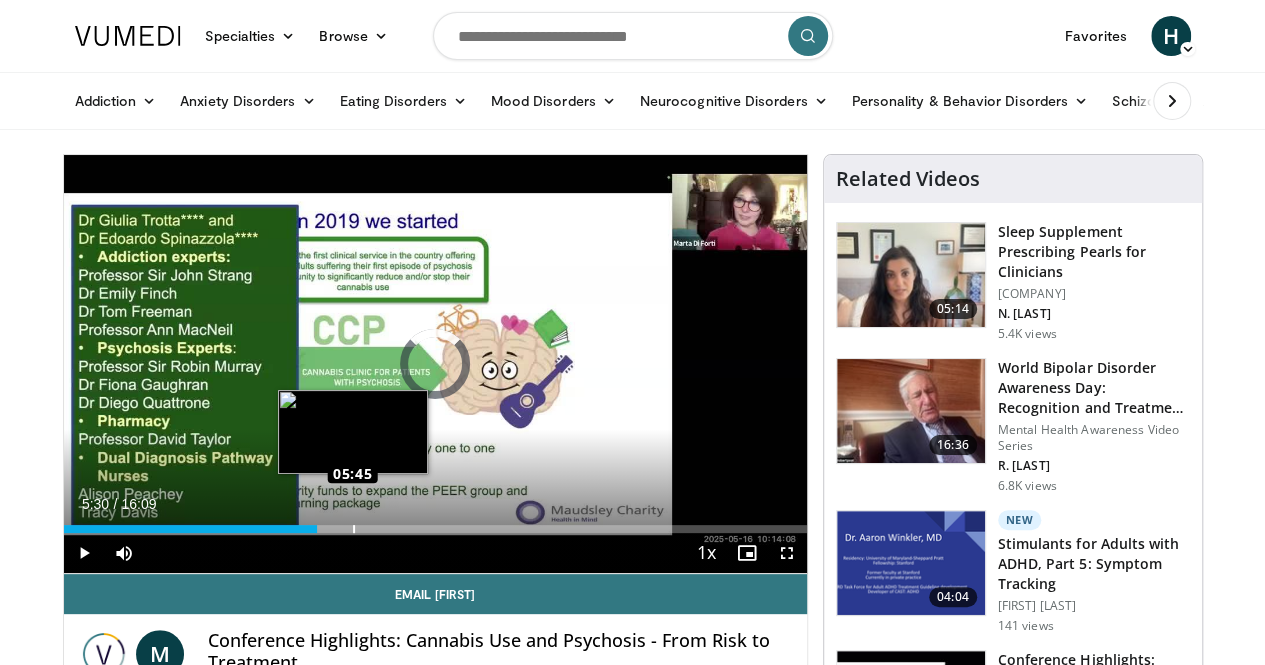 drag, startPoint x: 233, startPoint y: 566, endPoint x: 302, endPoint y: 566, distance: 69 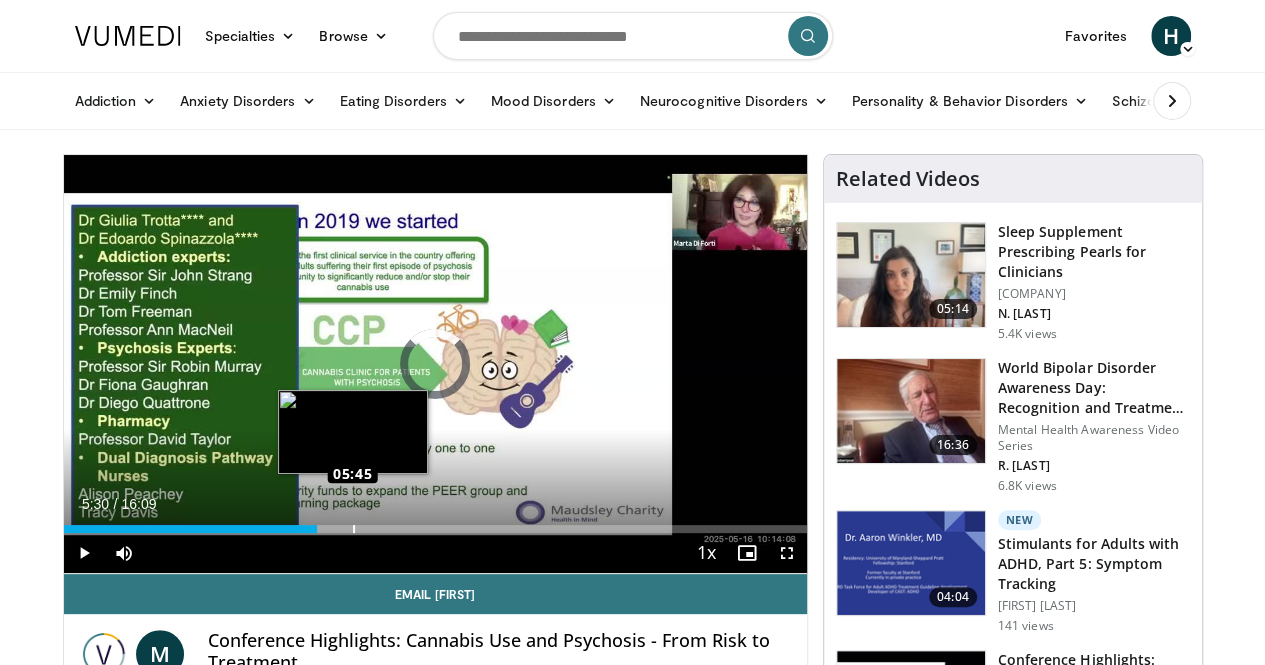 click on "Loaded :  0.00% 05:44 05:45" at bounding box center (435, 529) 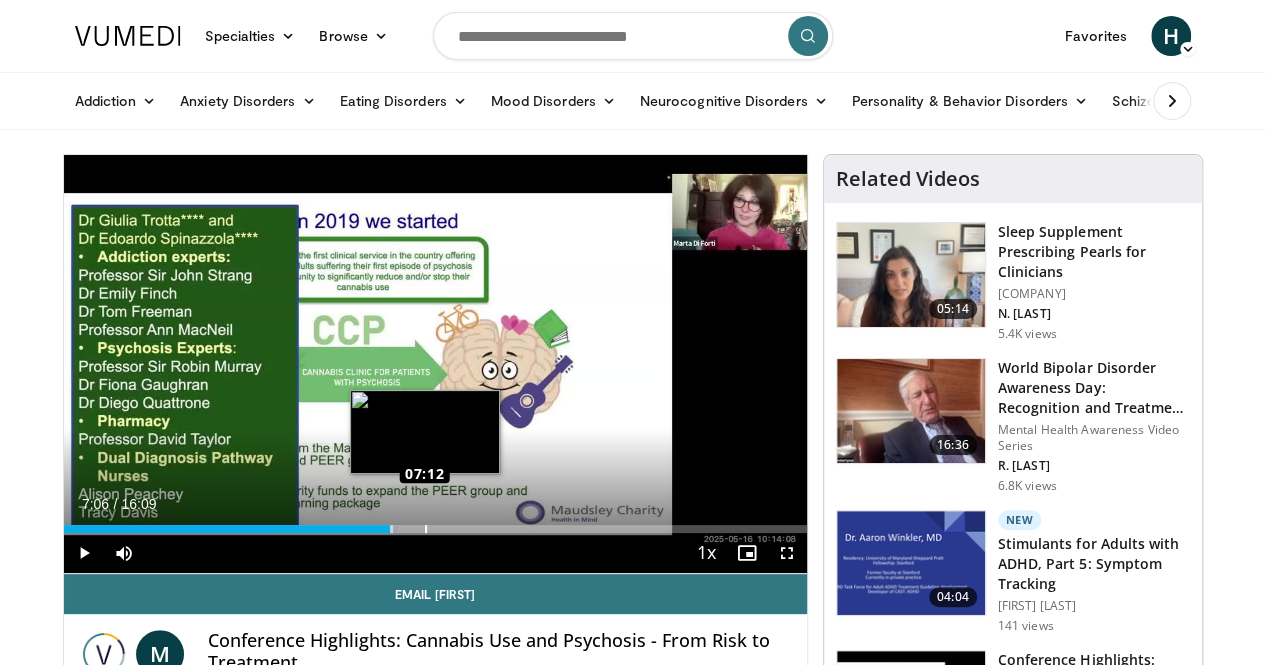 drag, startPoint x: 315, startPoint y: 569, endPoint x: 374, endPoint y: 569, distance: 59 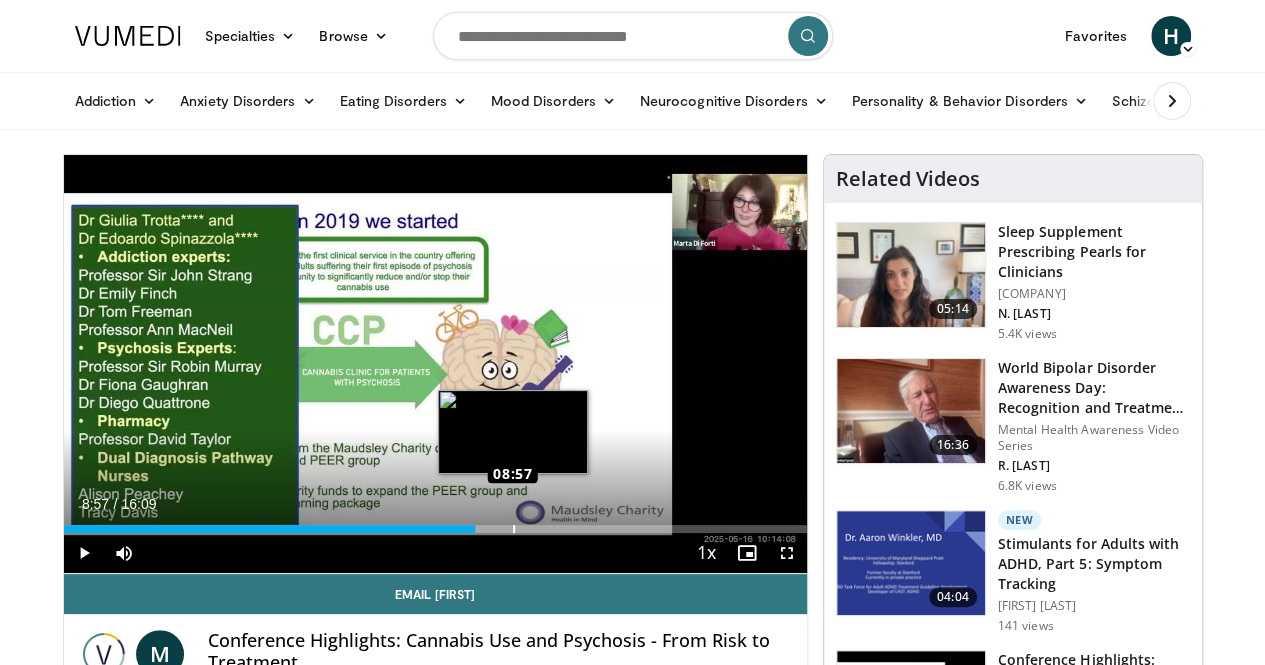 drag, startPoint x: 398, startPoint y: 563, endPoint x: 462, endPoint y: 563, distance: 64 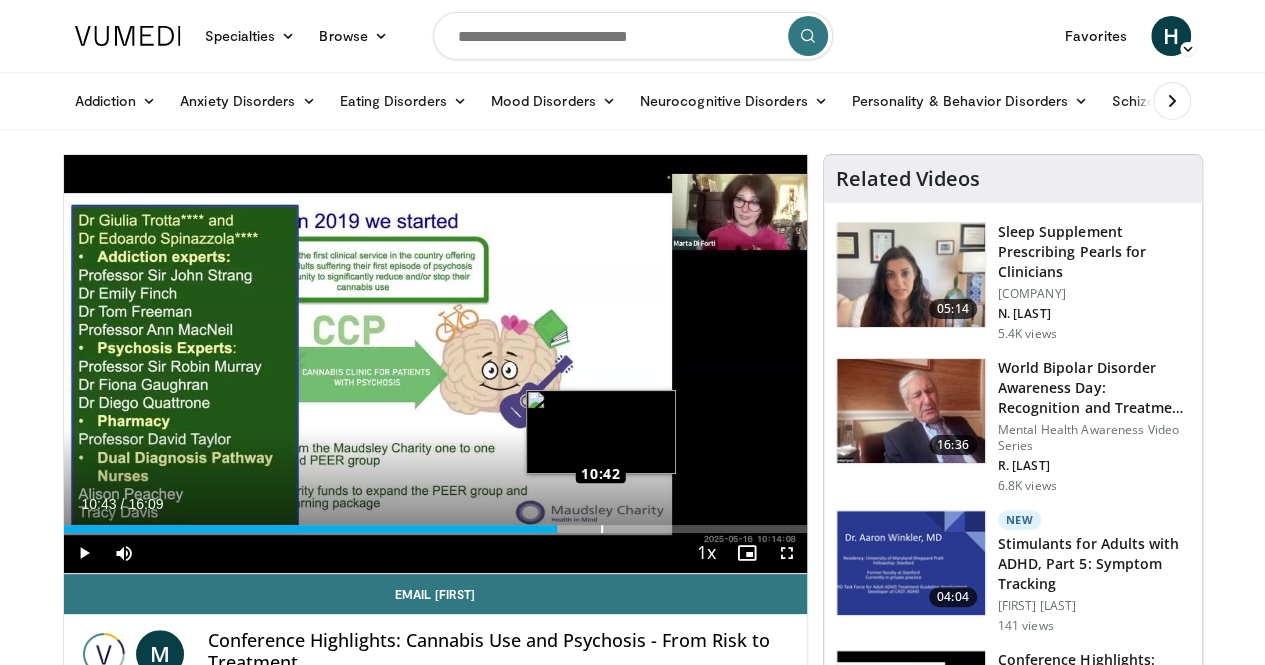 drag, startPoint x: 464, startPoint y: 563, endPoint x: 550, endPoint y: 557, distance: 86.209045 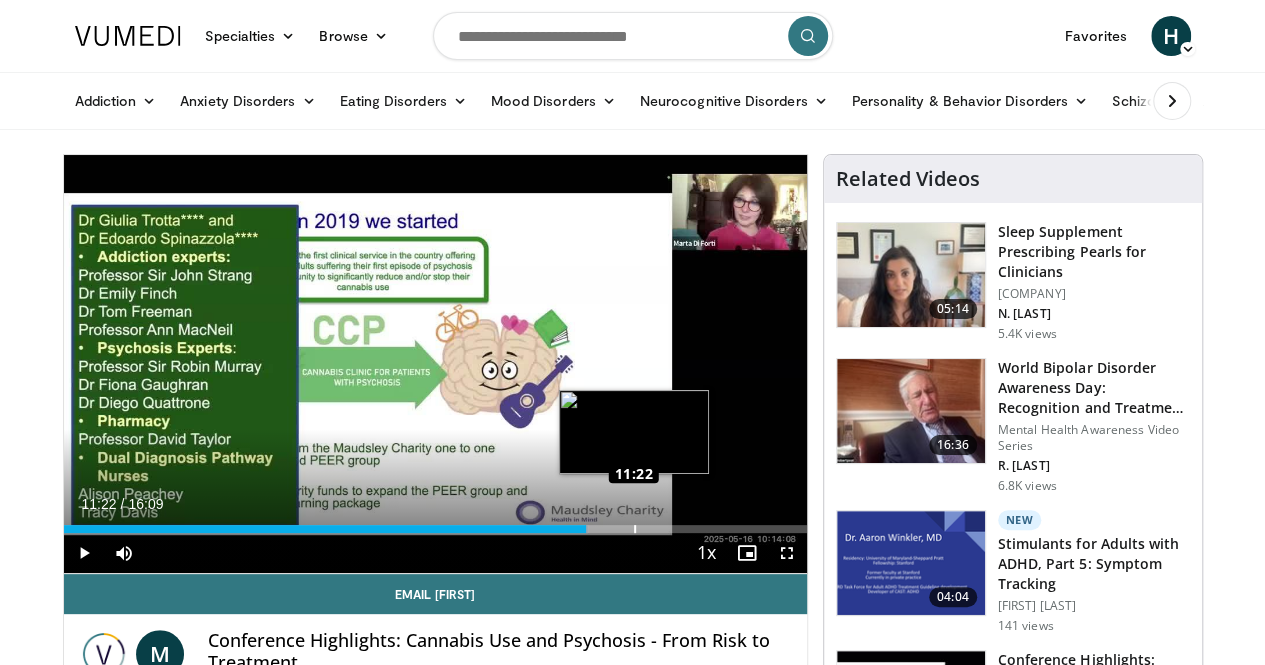 drag, startPoint x: 526, startPoint y: 553, endPoint x: 582, endPoint y: 553, distance: 56 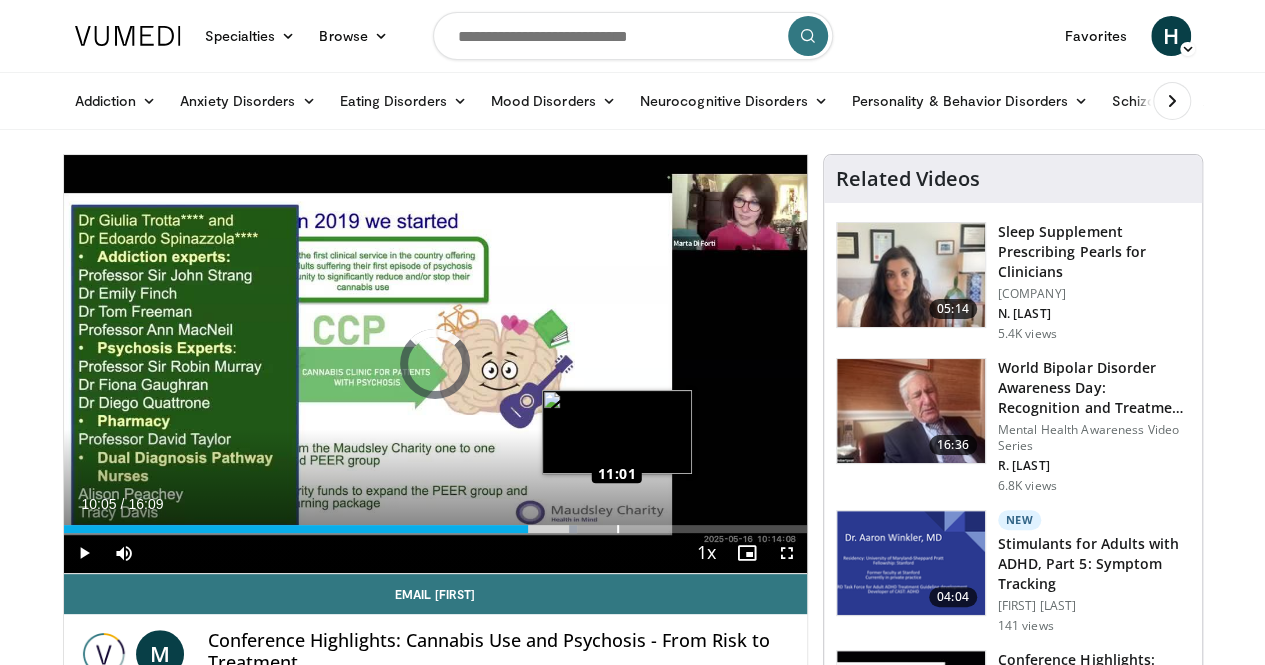 drag, startPoint x: 518, startPoint y: 552, endPoint x: 564, endPoint y: 554, distance: 46.043457 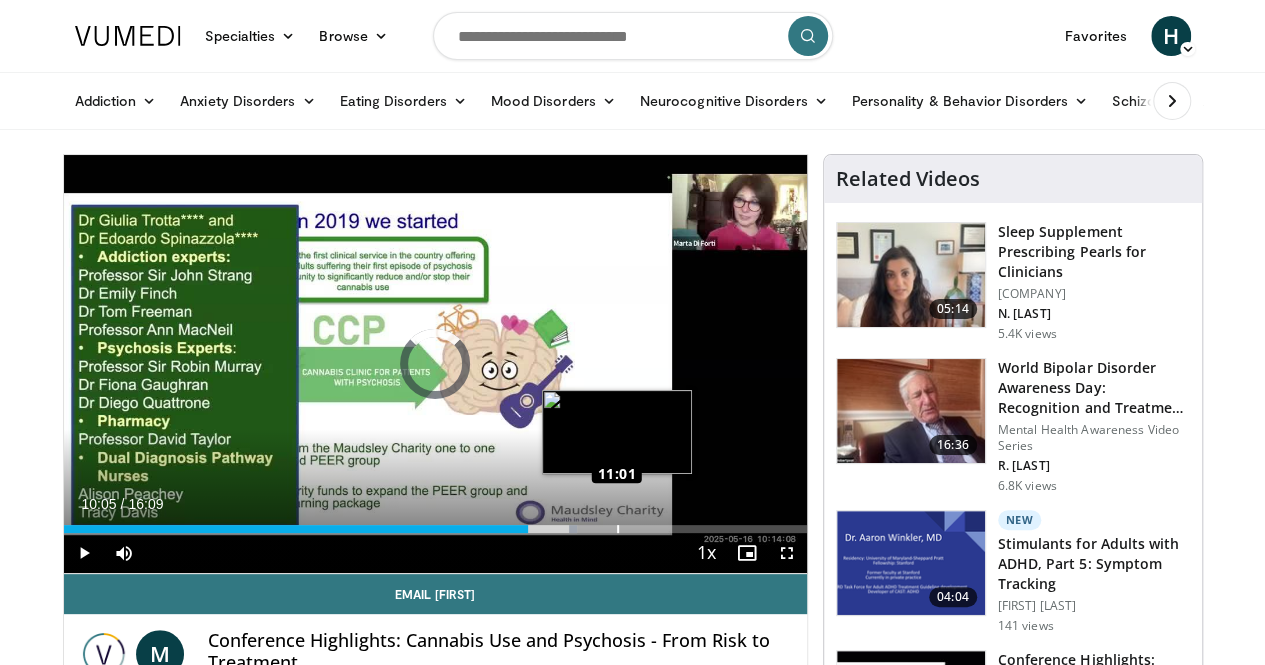 click on "Loaded :  69.10% [TIME] [TIME]" at bounding box center [435, 523] 